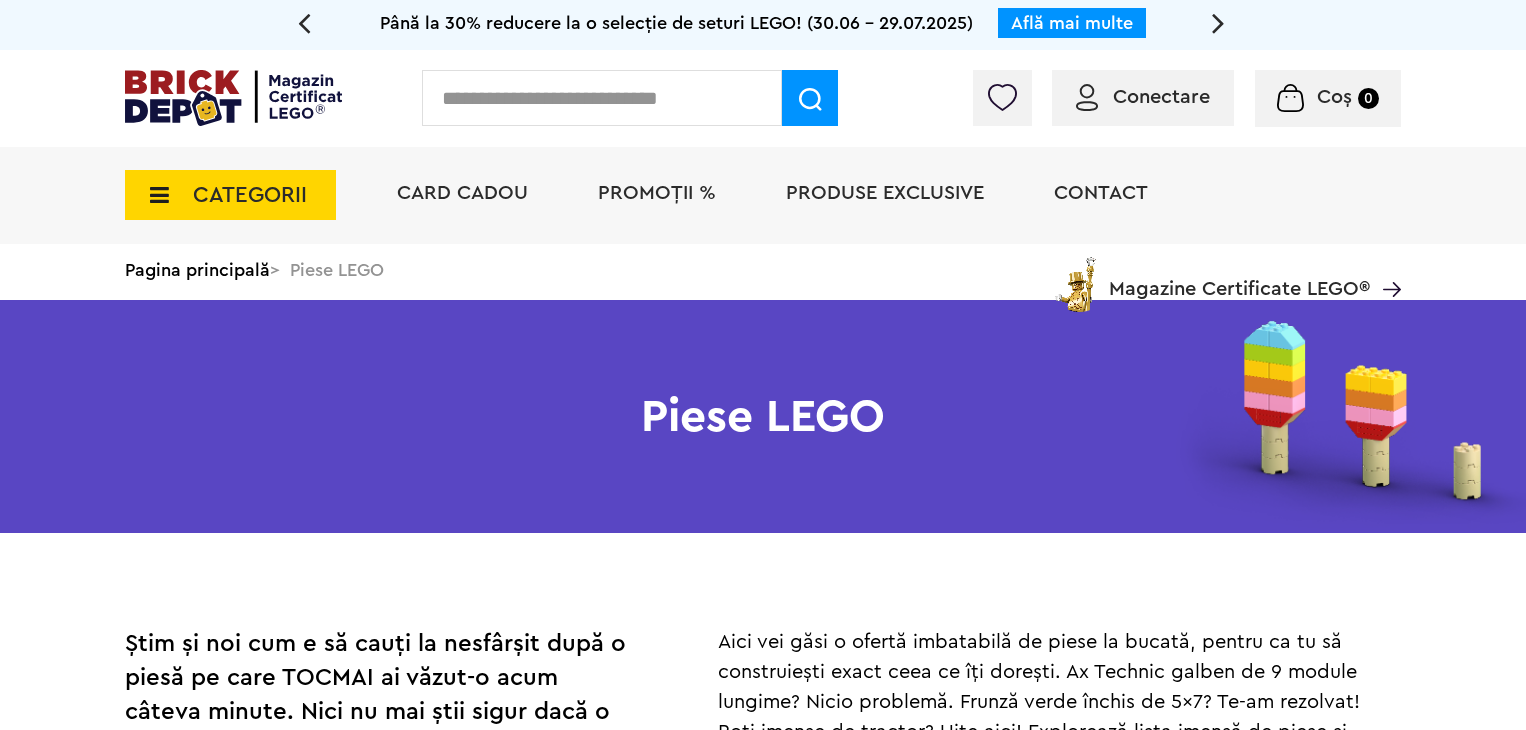 scroll, scrollTop: 0, scrollLeft: 0, axis: both 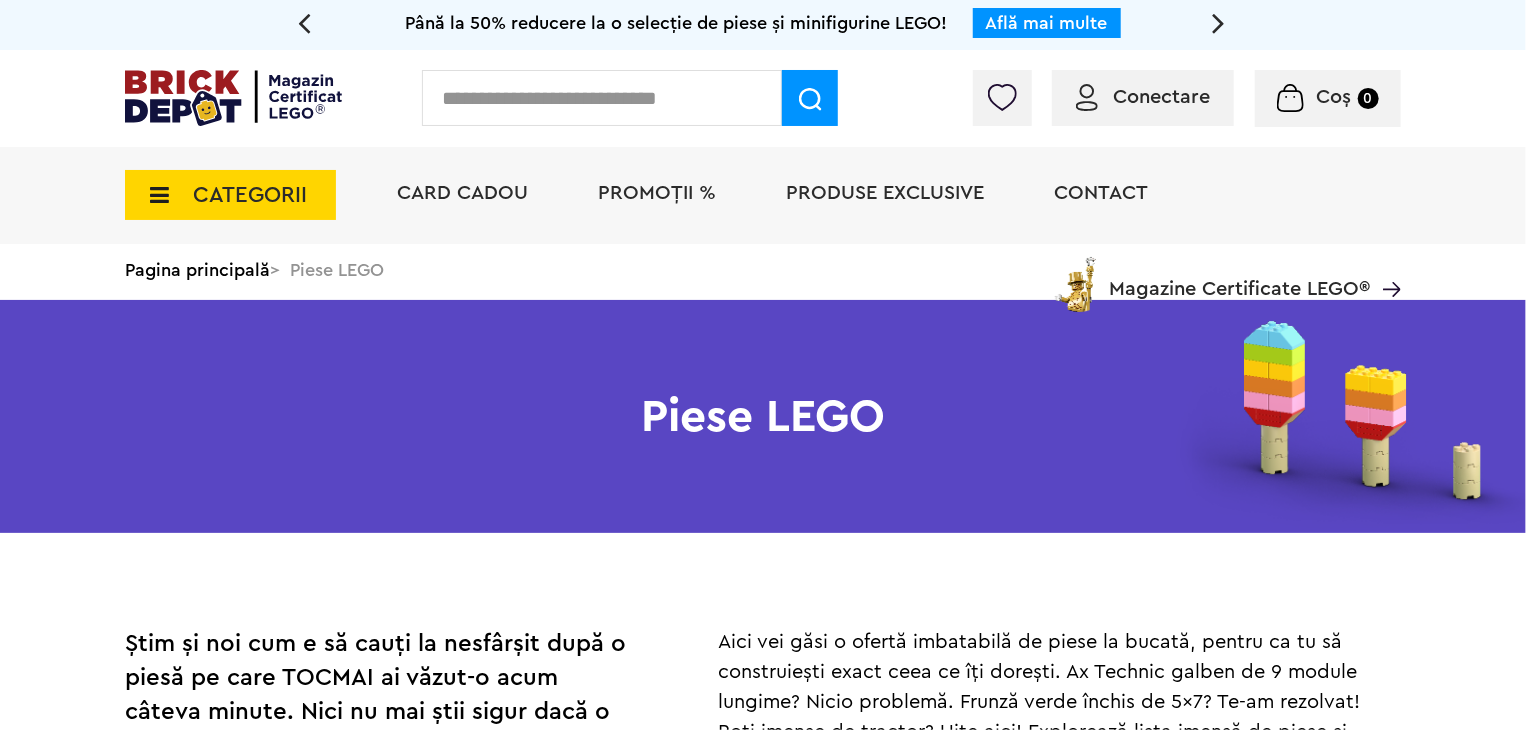 click on "CATEGORII" at bounding box center (250, 195) 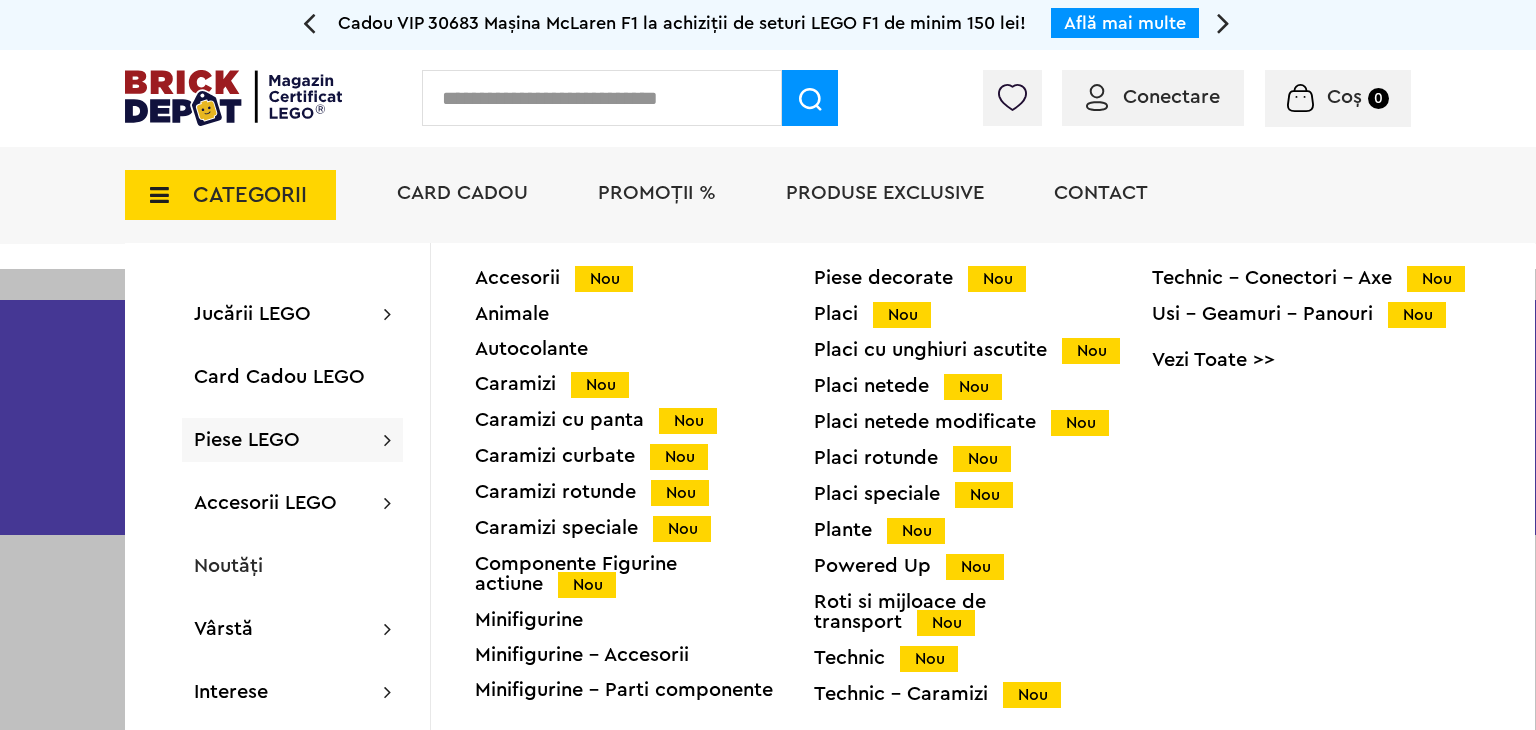 click on "Roti si mijloace de transport Nou" at bounding box center [983, 612] 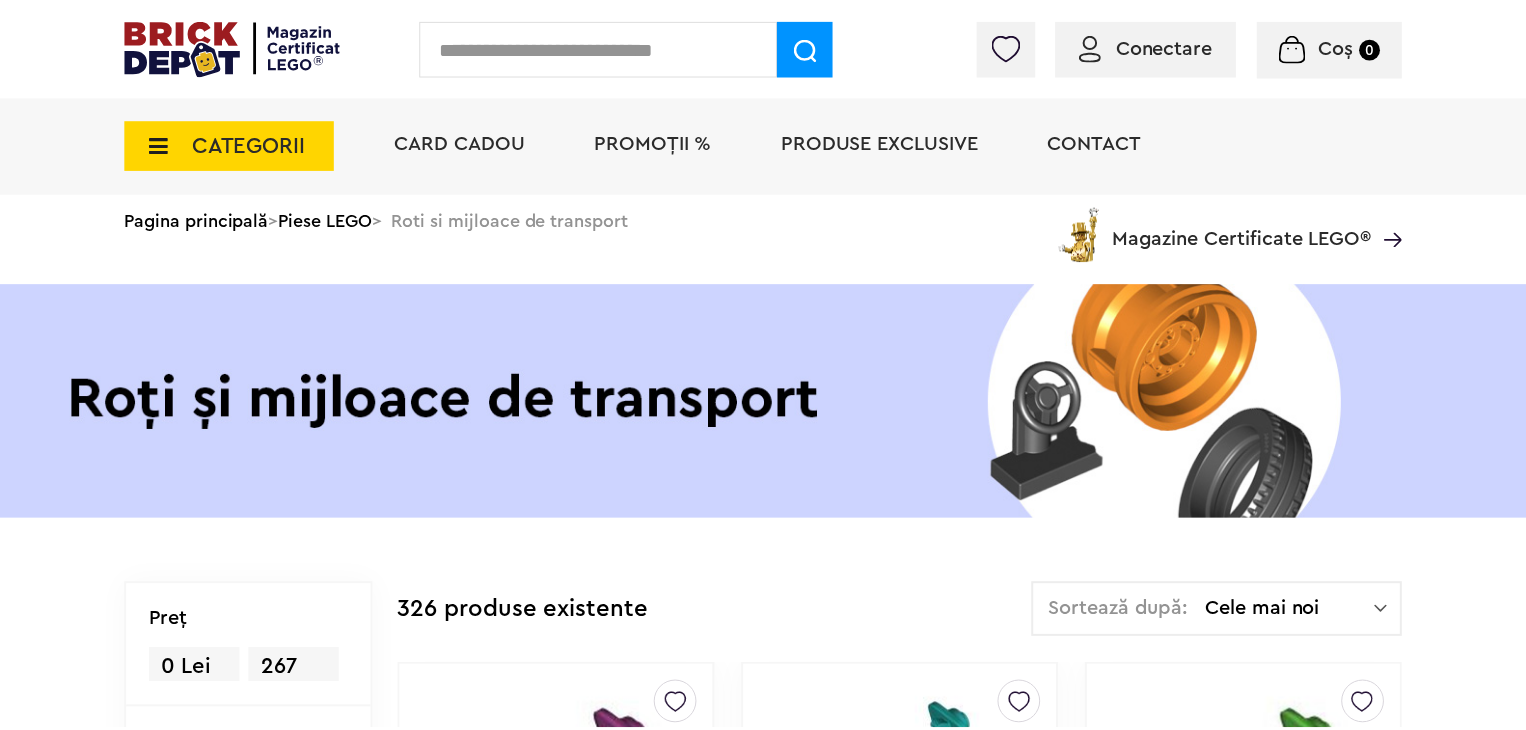 scroll, scrollTop: 359, scrollLeft: 0, axis: vertical 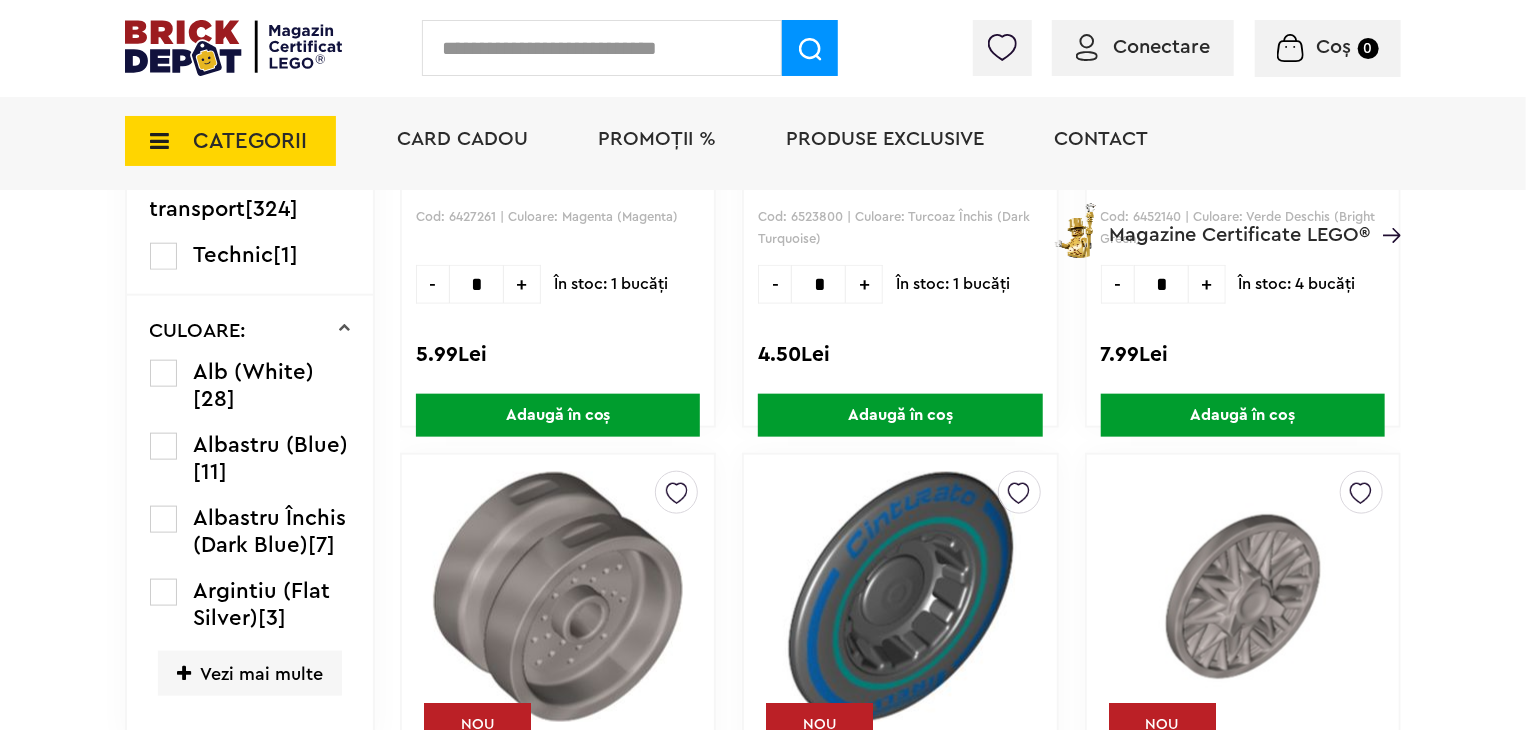 click at bounding box center [900, 597] 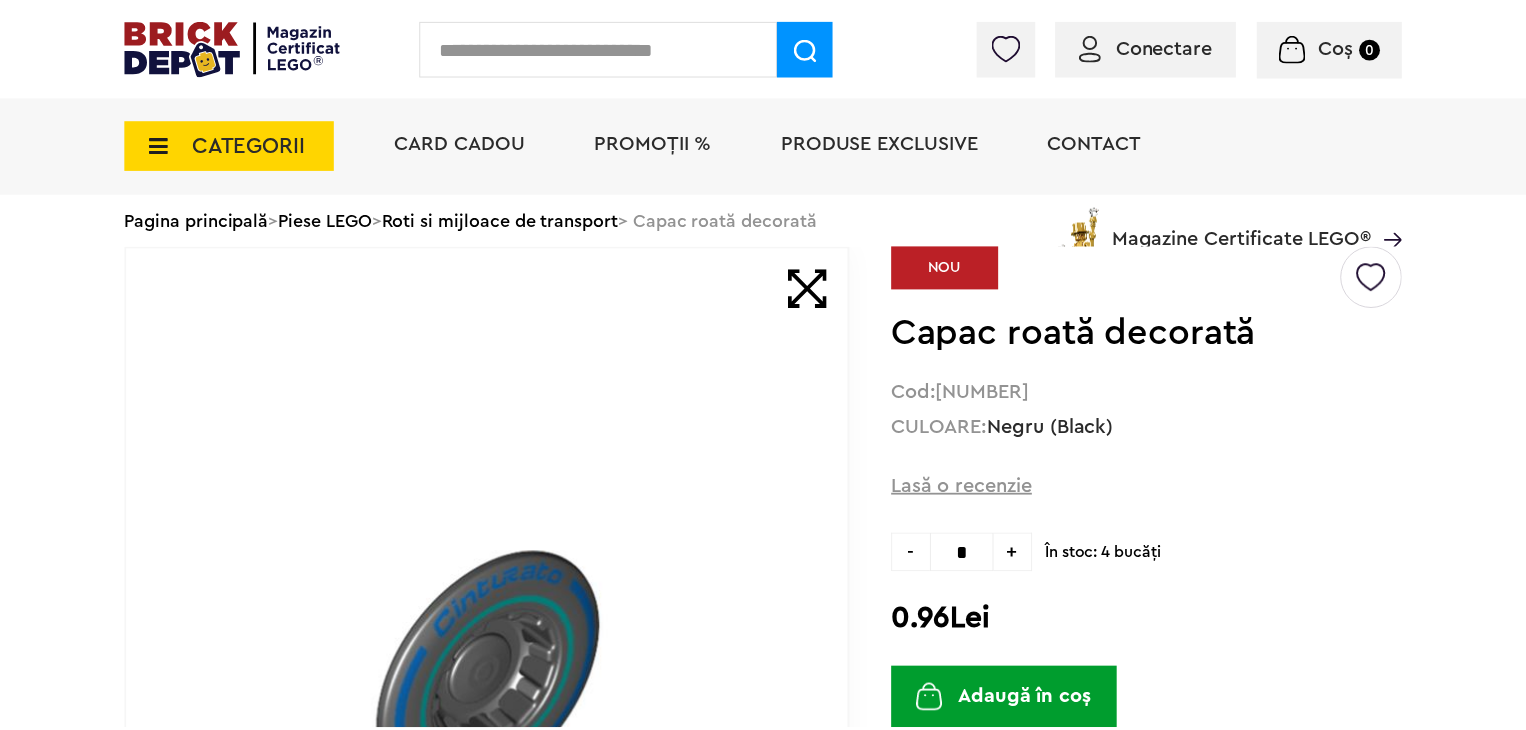 scroll, scrollTop: 0, scrollLeft: 0, axis: both 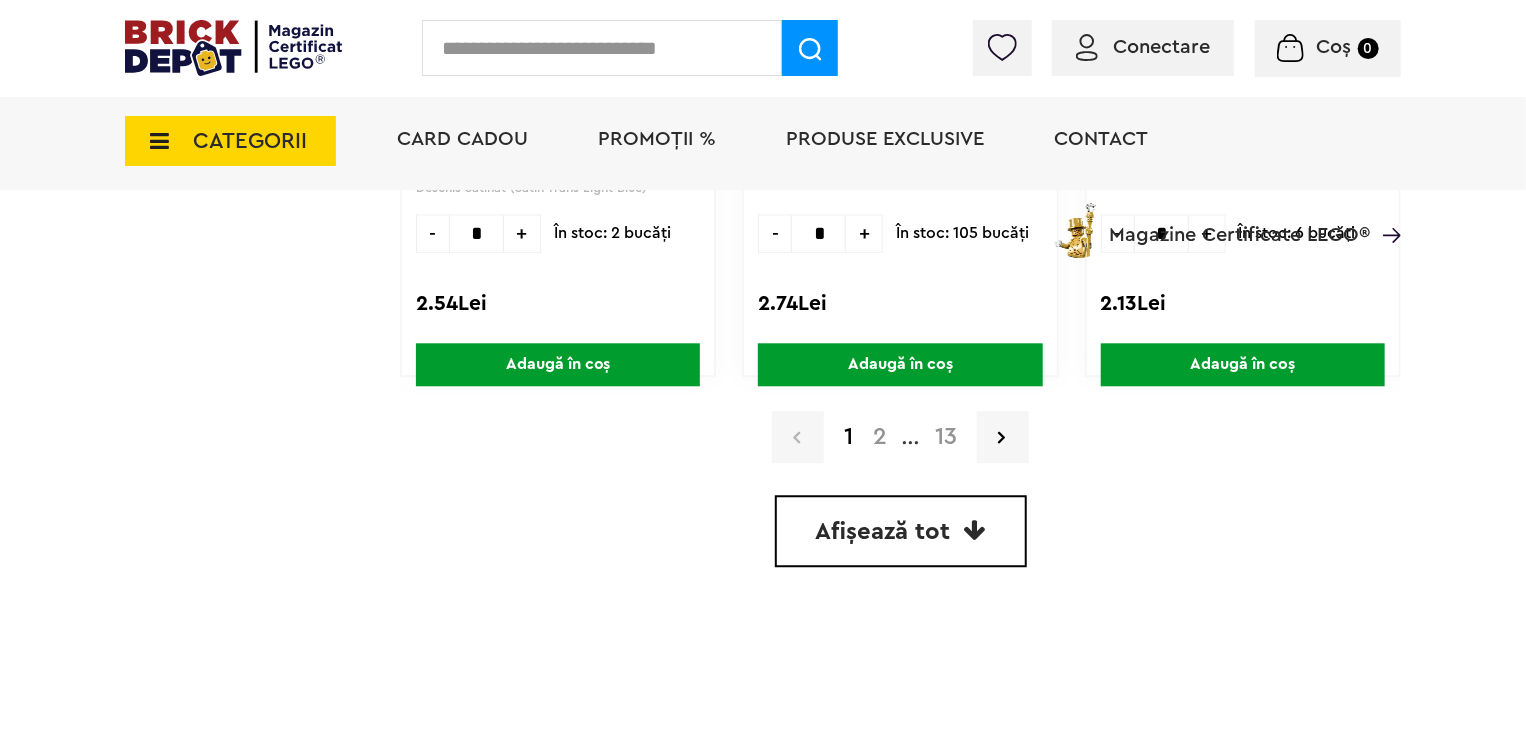 click on "Afișează tot" at bounding box center [901, 531] 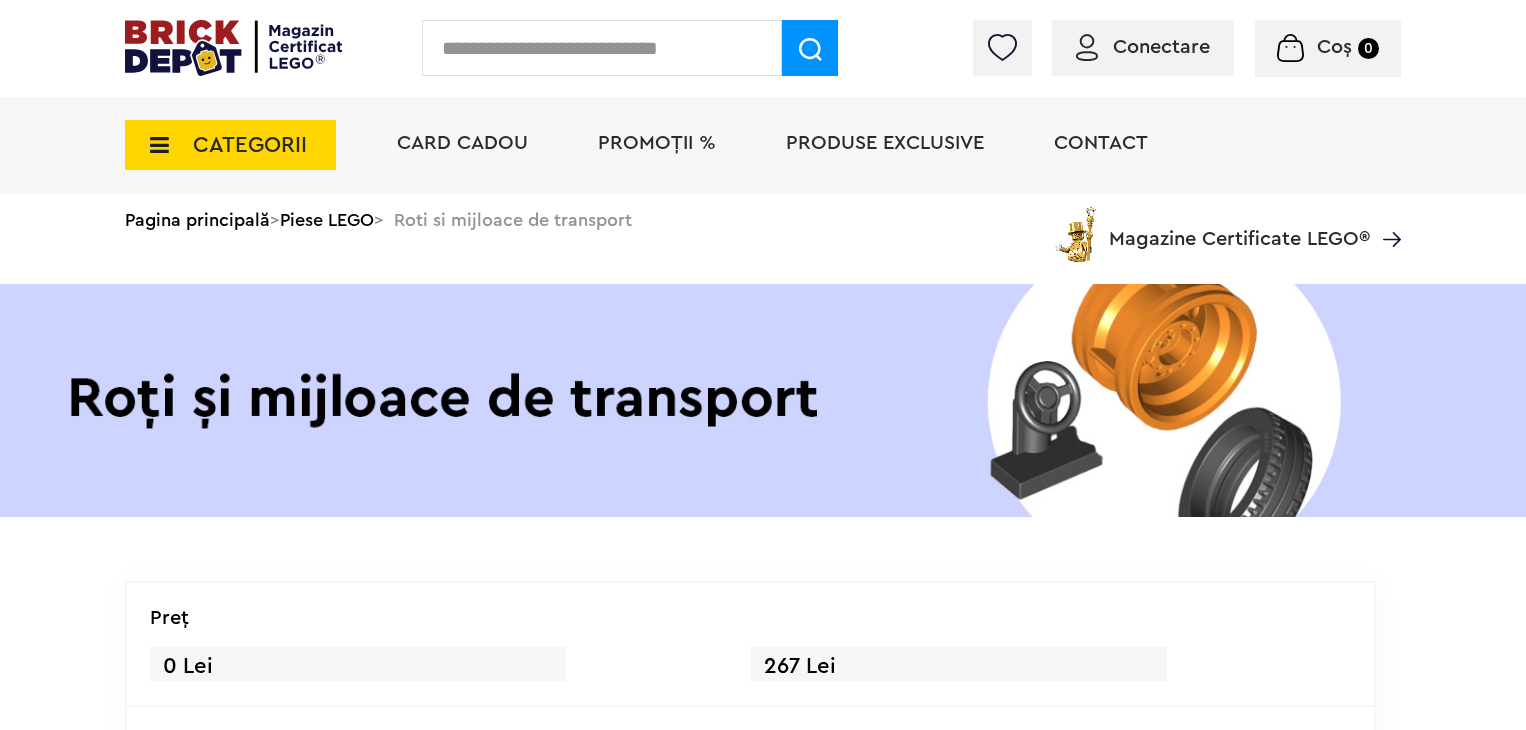 scroll, scrollTop: 0, scrollLeft: 0, axis: both 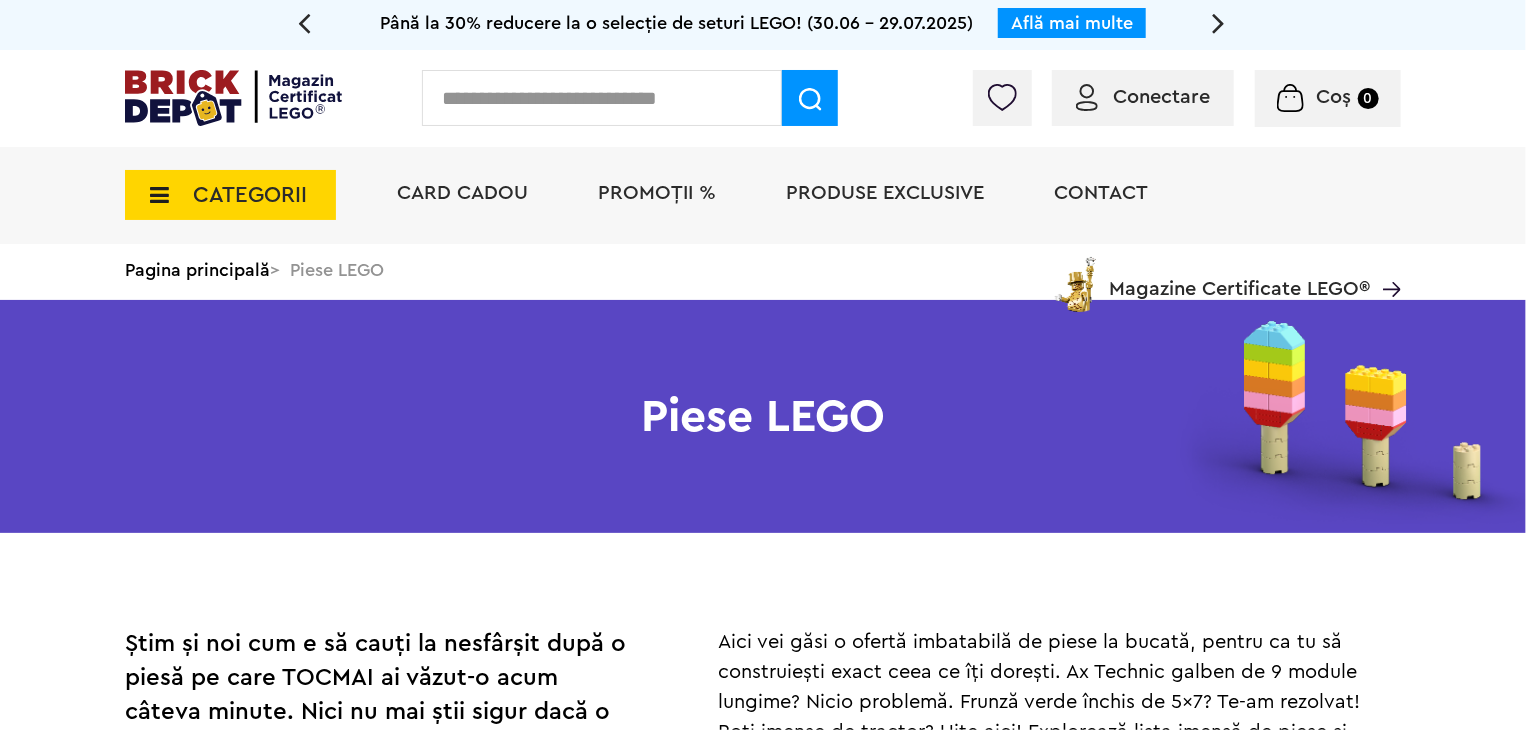 click on "CATEGORII" at bounding box center [230, 195] 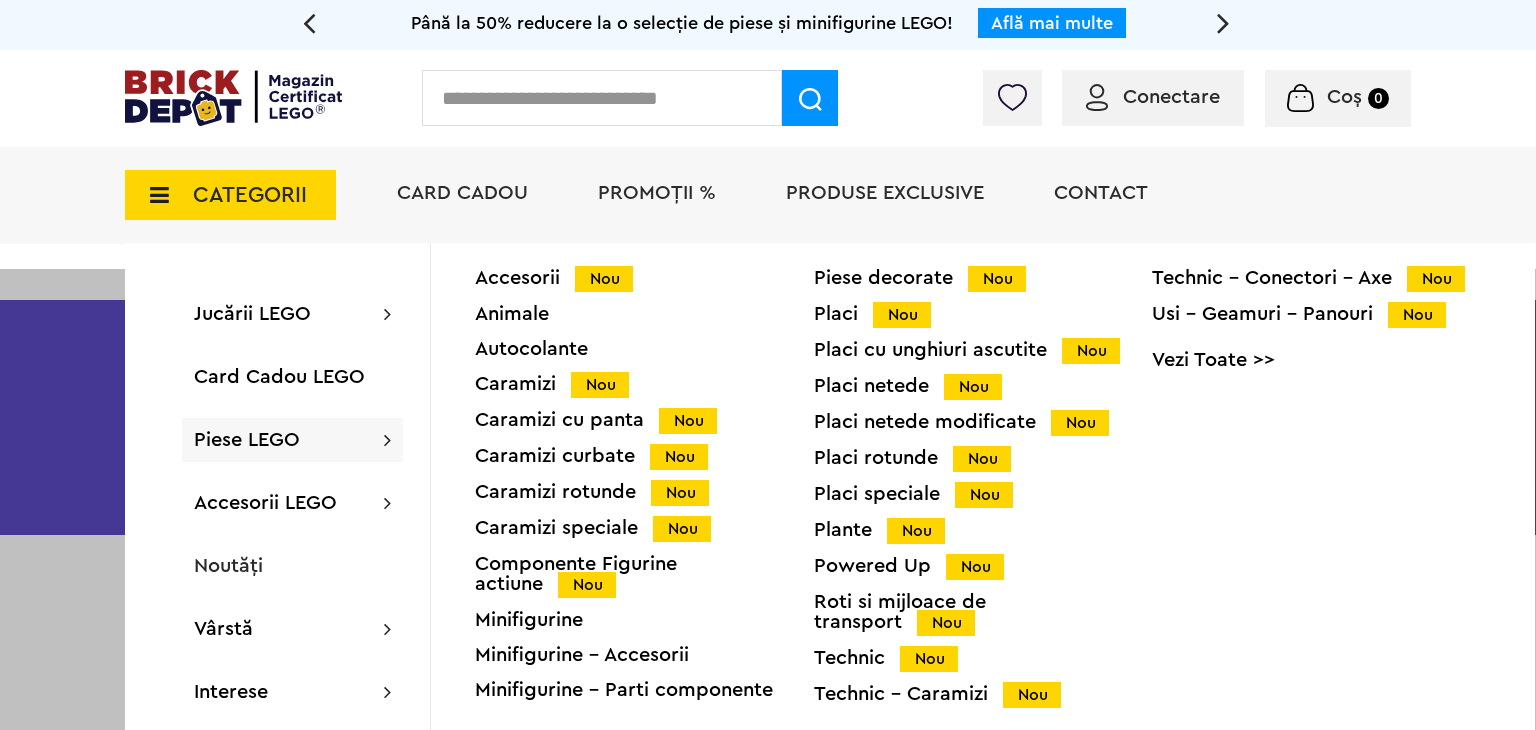 click on "Minifigurine" at bounding box center (644, 620) 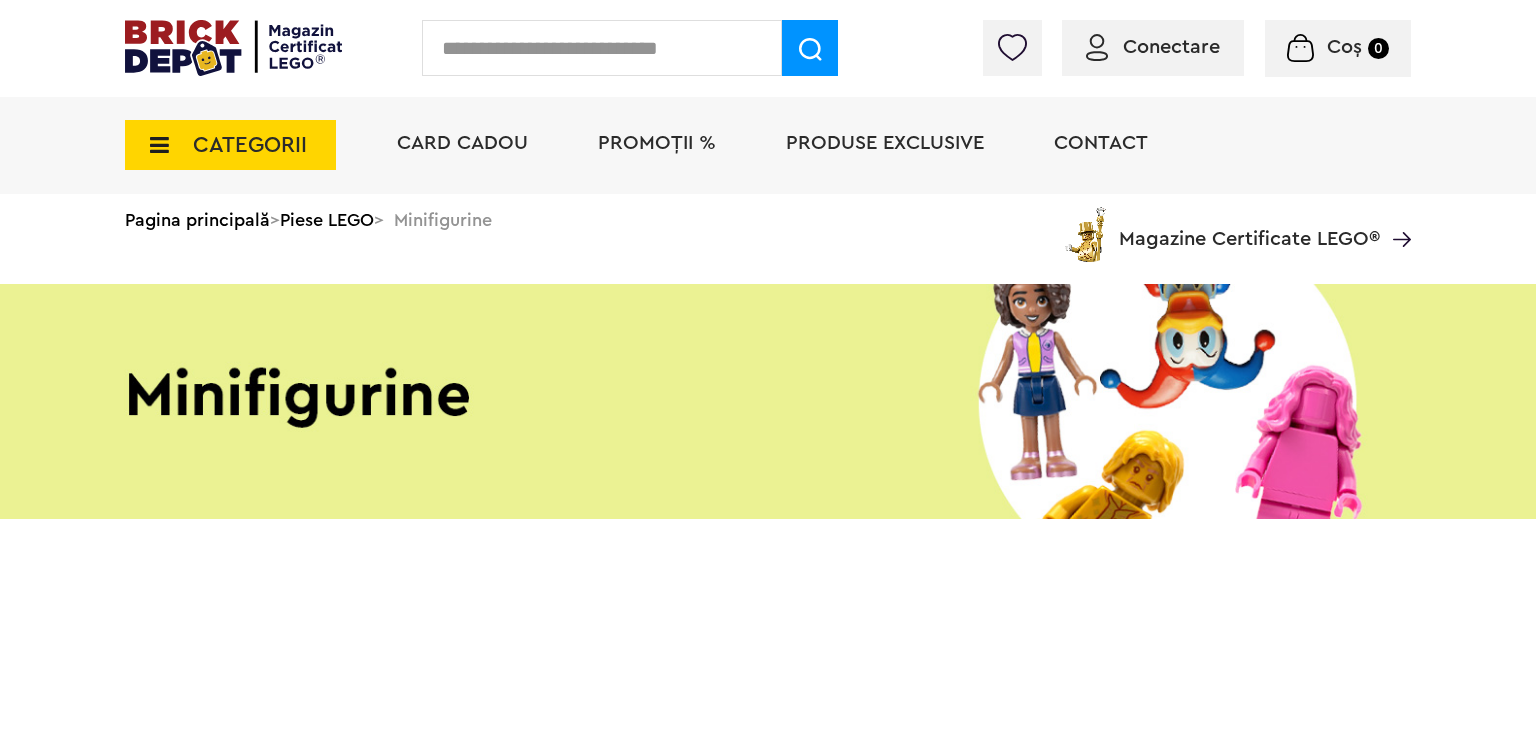 scroll, scrollTop: 0, scrollLeft: 0, axis: both 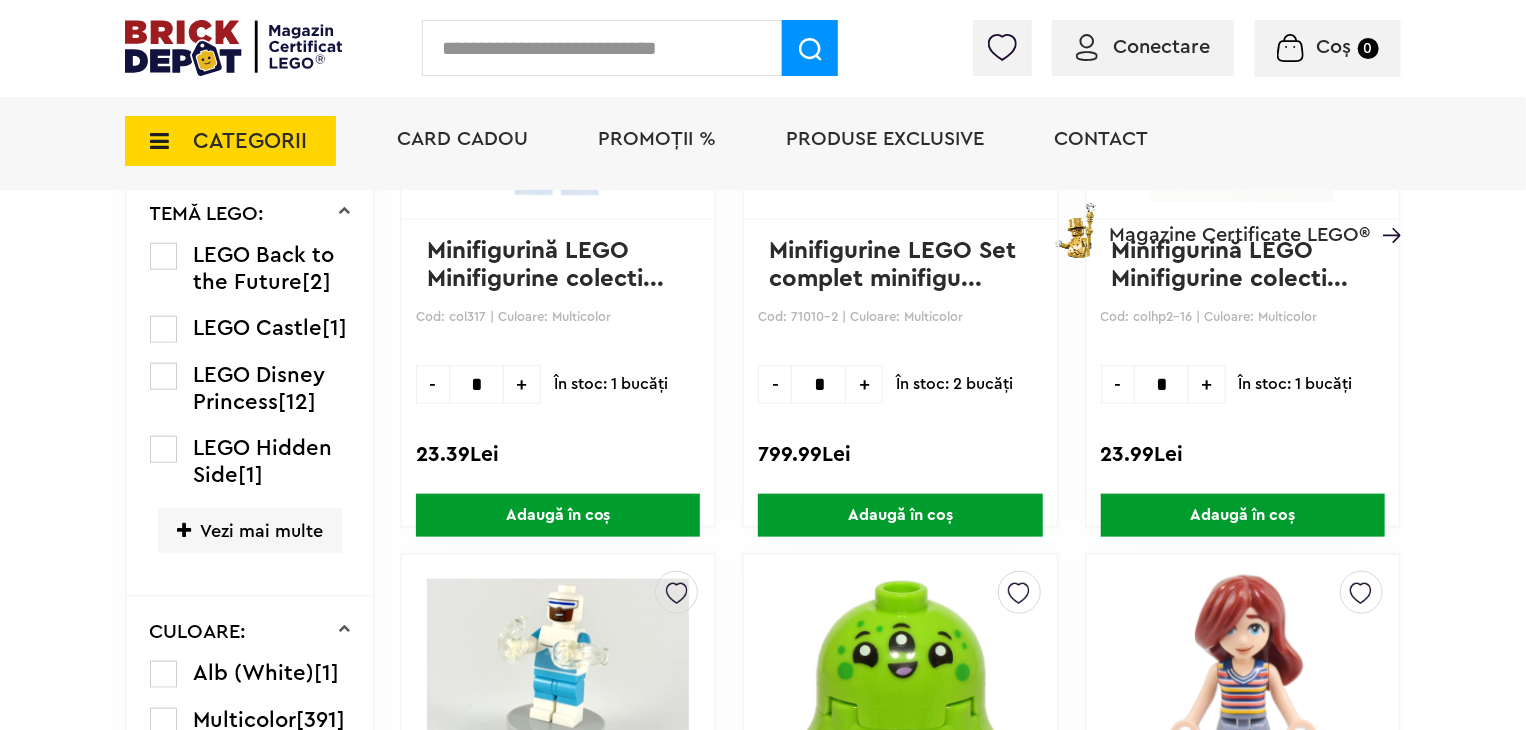 click on "Vezi mai multe" at bounding box center (250, 530) 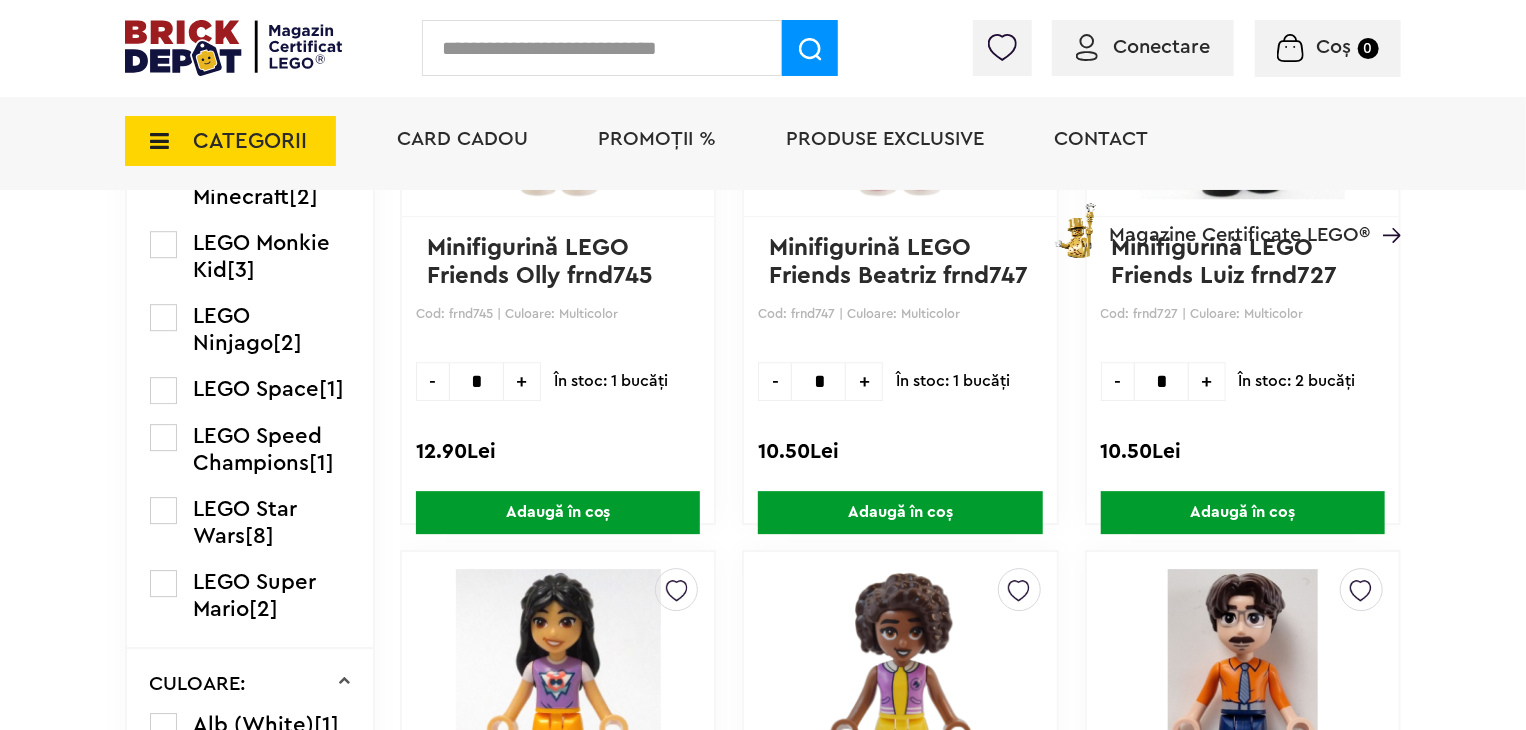 scroll, scrollTop: 2849, scrollLeft: 0, axis: vertical 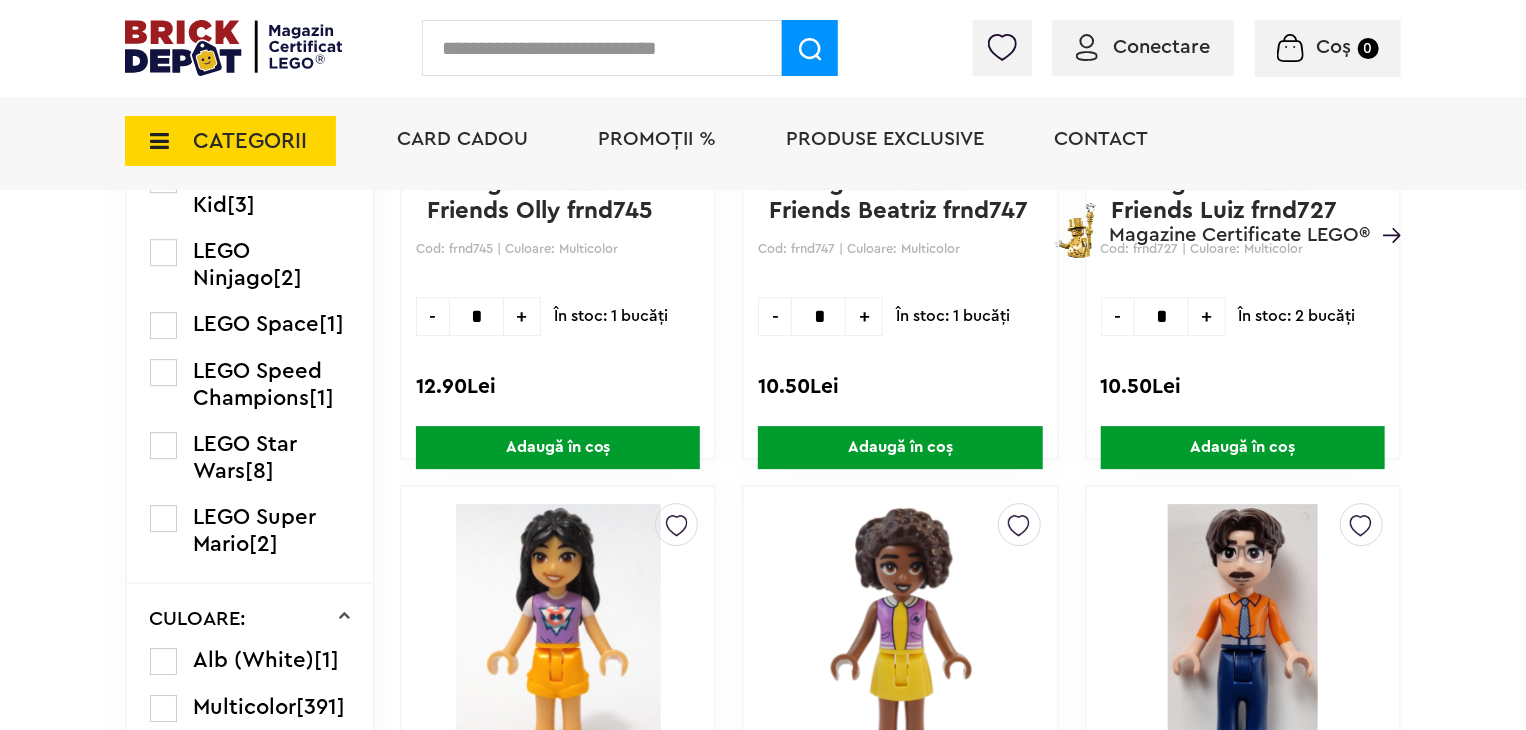 click at bounding box center [163, 445] 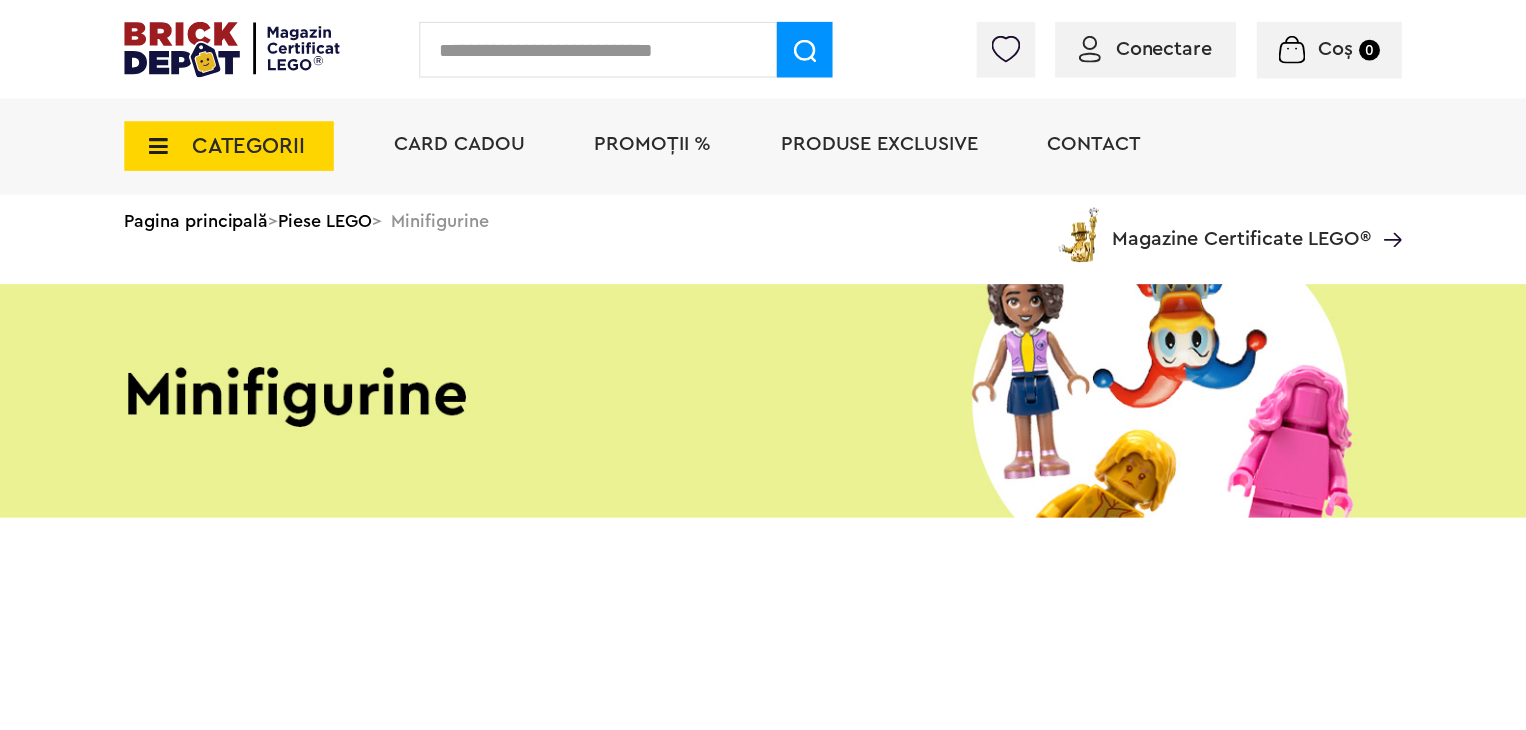 scroll, scrollTop: 0, scrollLeft: 0, axis: both 